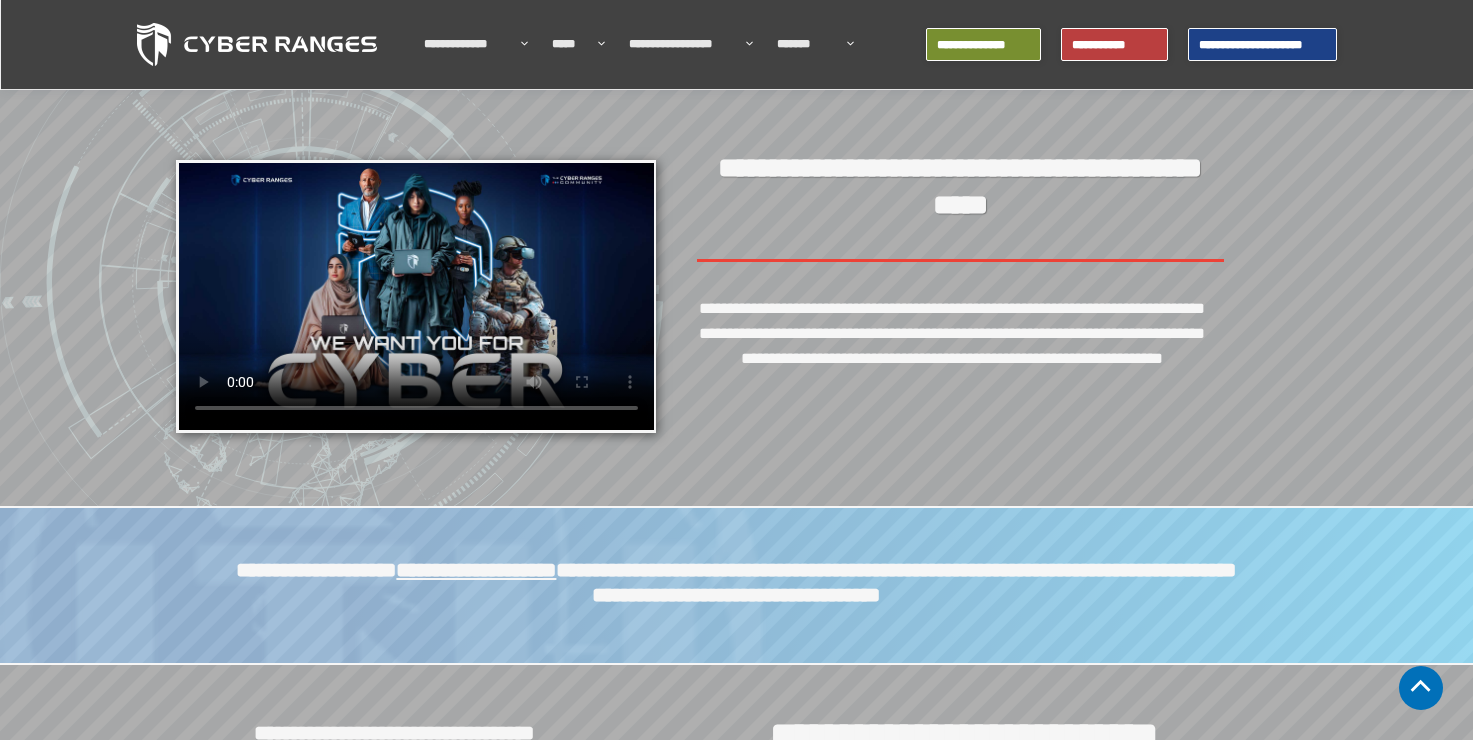 scroll, scrollTop: 2300, scrollLeft: 0, axis: vertical 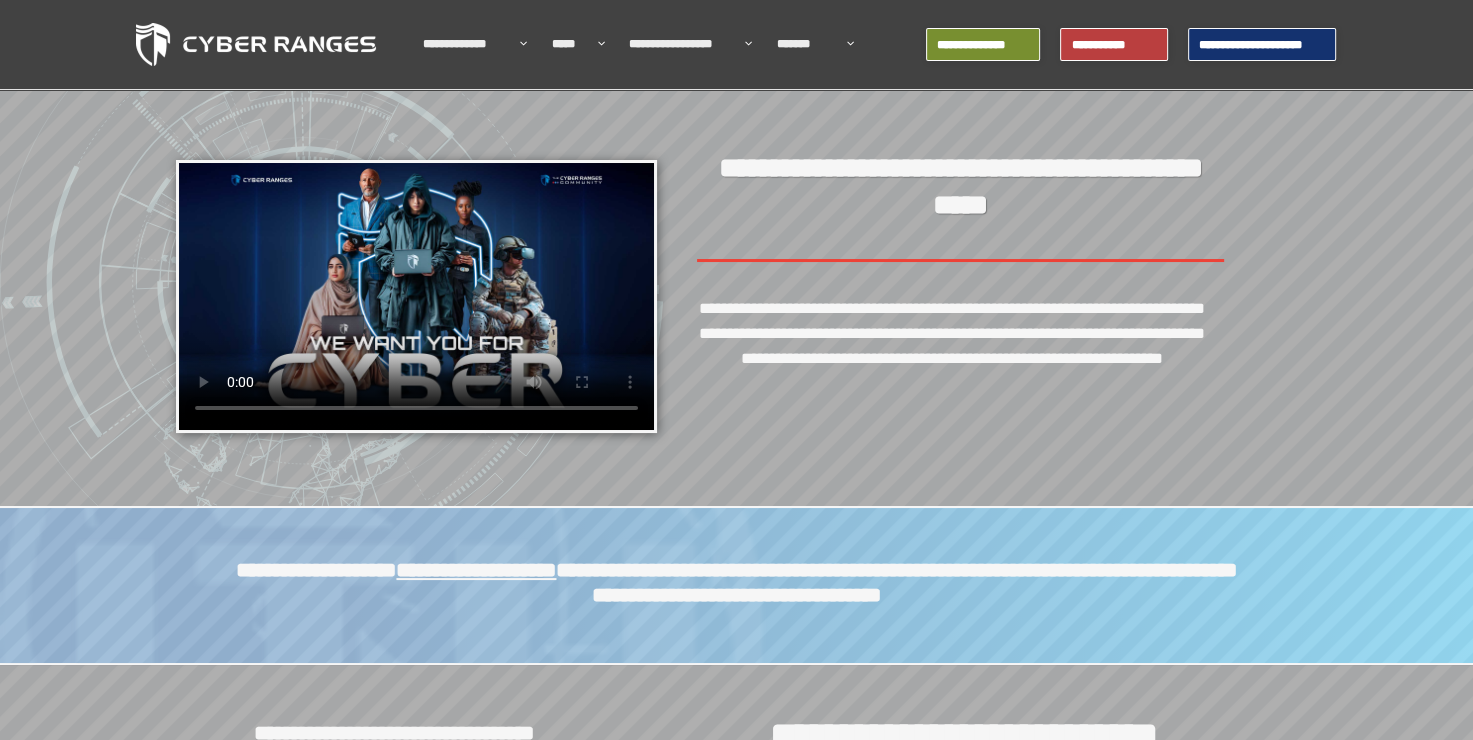 click on "**********" at bounding box center [1262, 45] 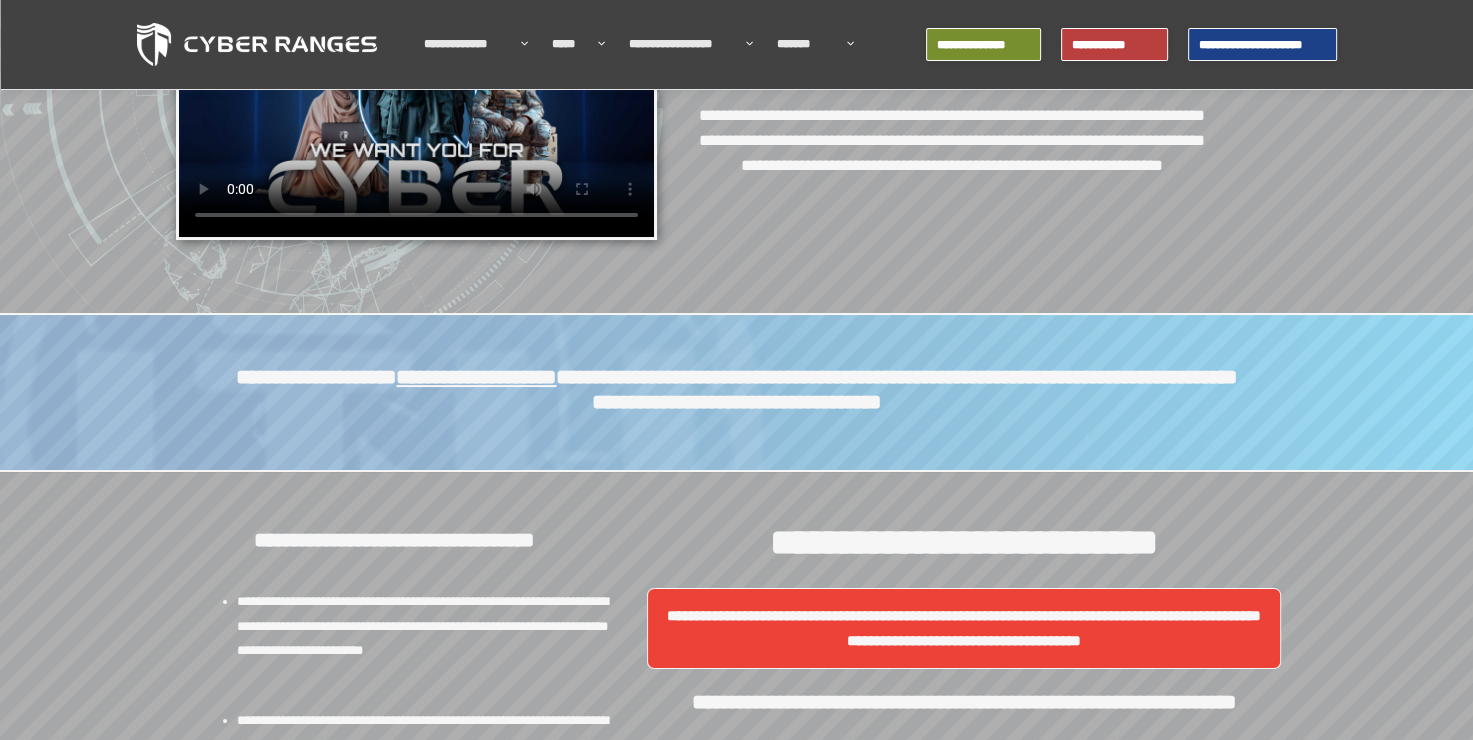 scroll, scrollTop: 0, scrollLeft: 0, axis: both 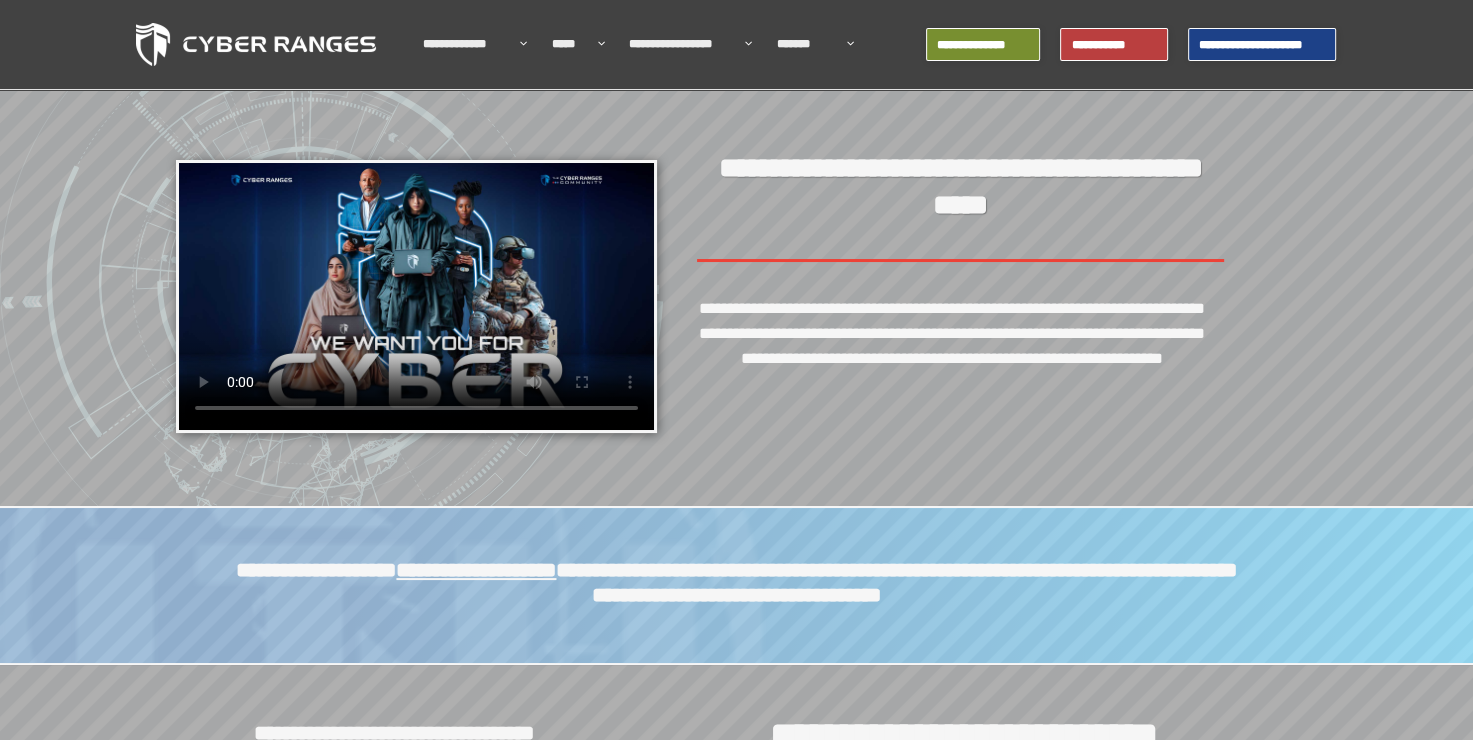 click at bounding box center [416, 296] 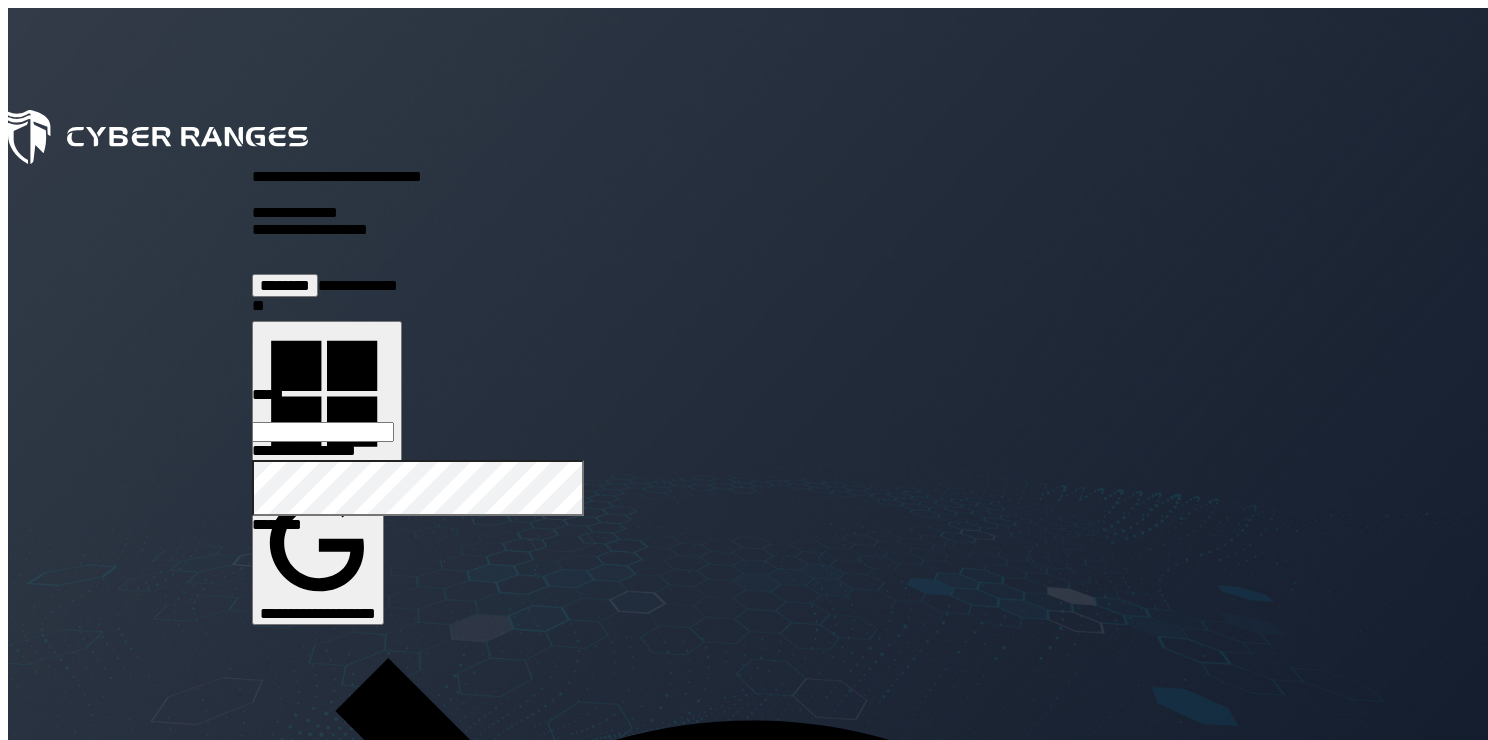 scroll, scrollTop: 0, scrollLeft: 0, axis: both 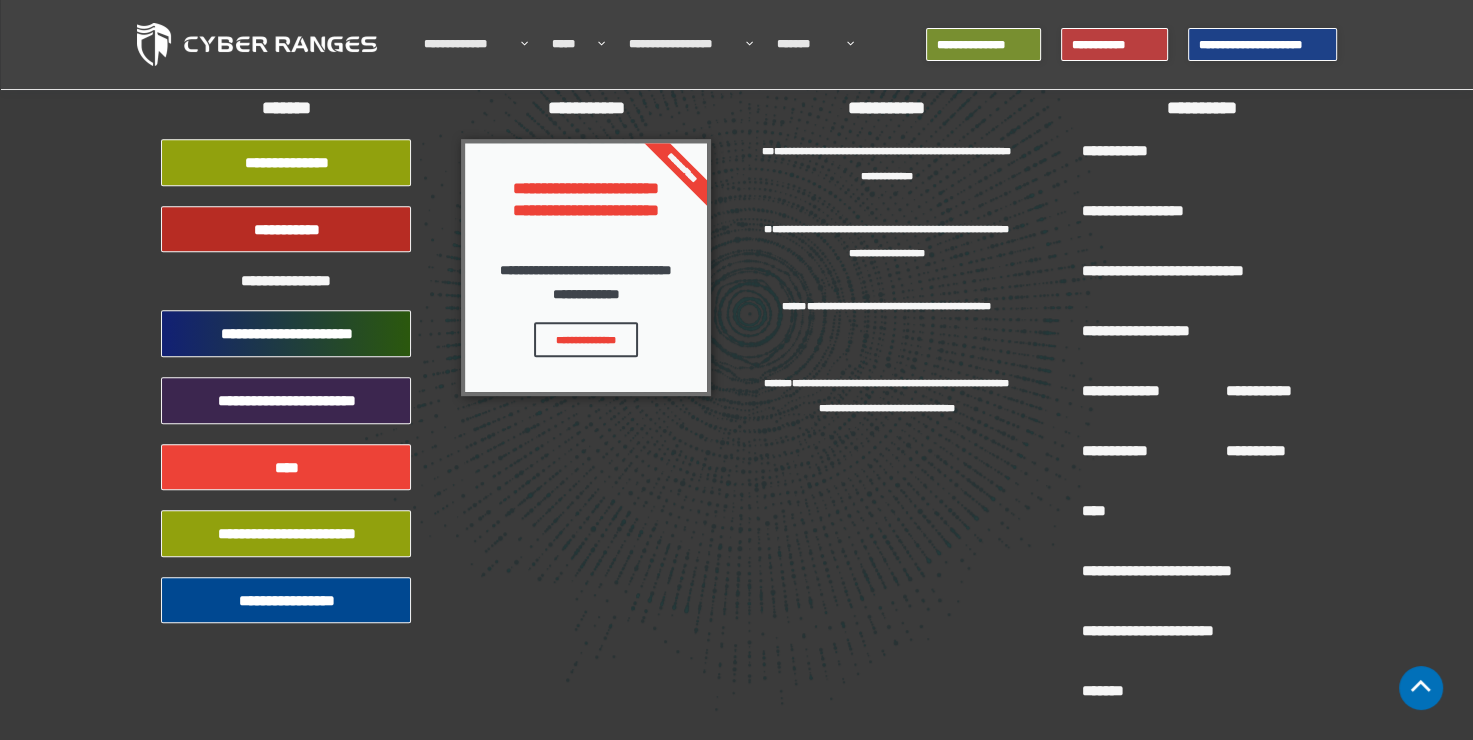 click on "**********" at bounding box center [286, 333] 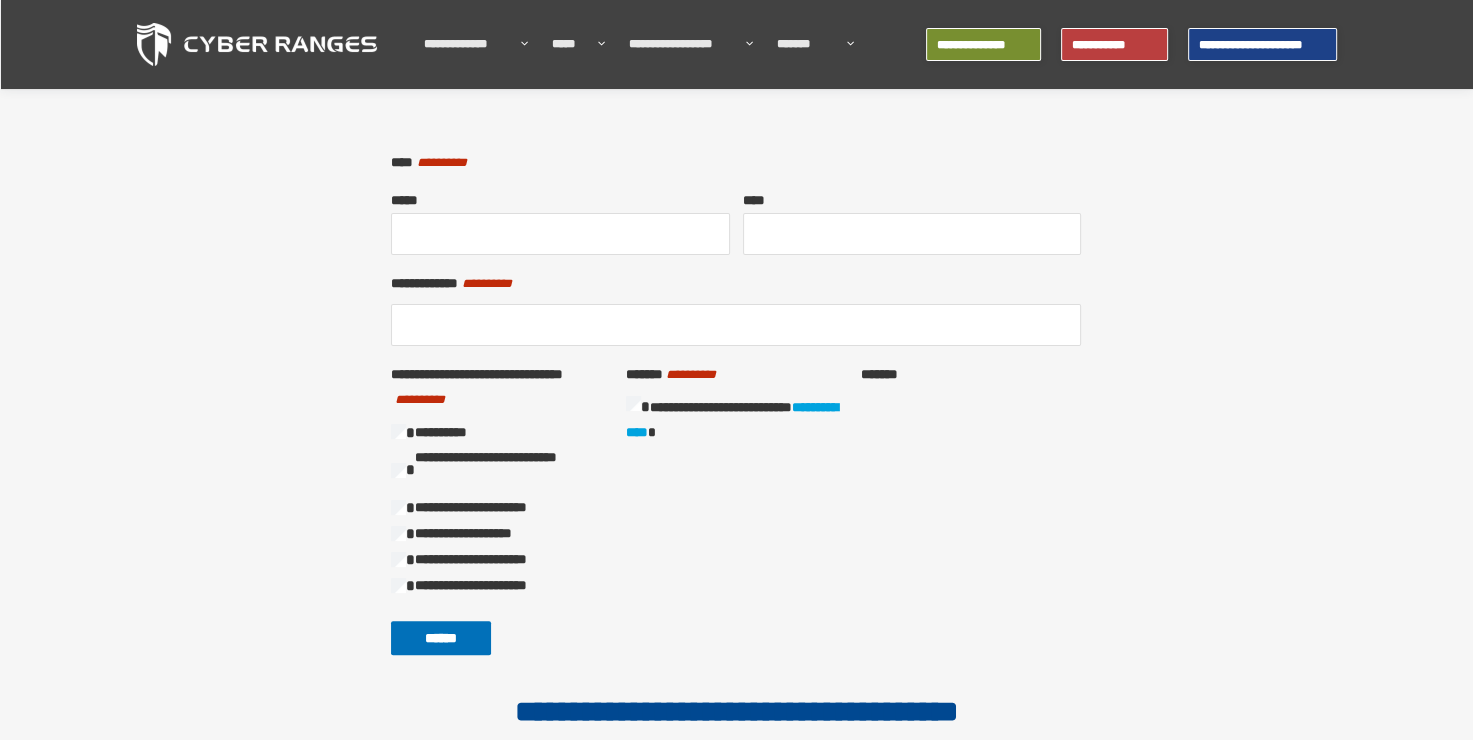scroll, scrollTop: 419, scrollLeft: 0, axis: vertical 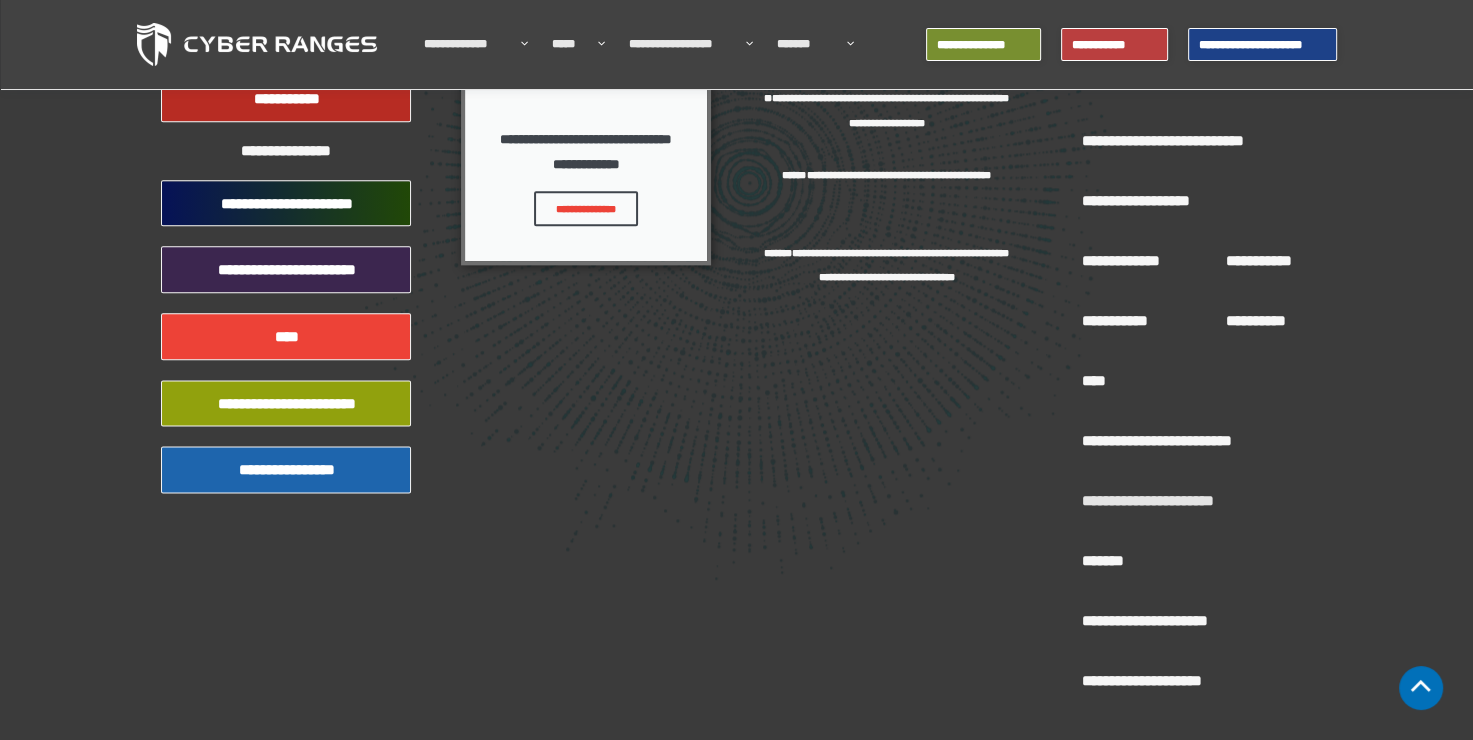 click on "**********" at bounding box center (286, 469) 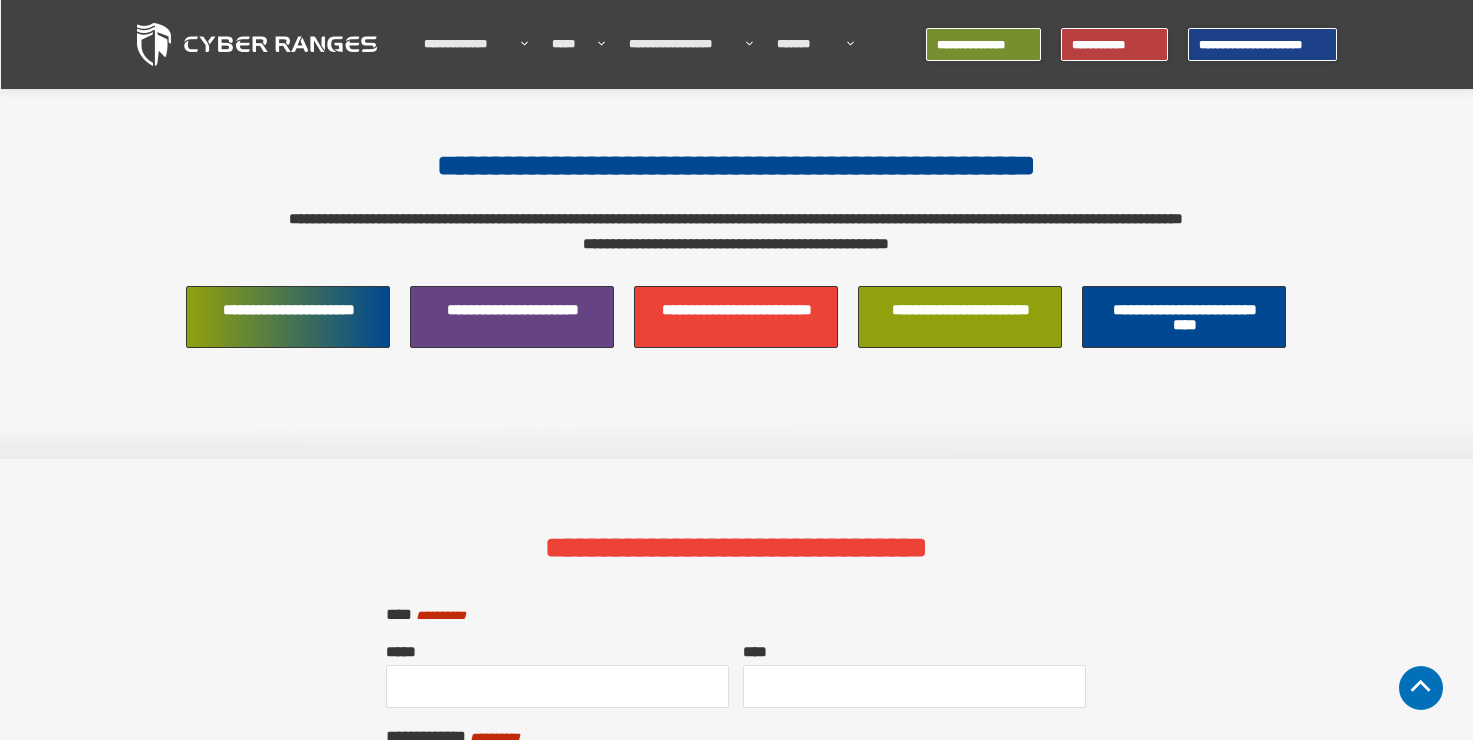 scroll, scrollTop: 771, scrollLeft: 0, axis: vertical 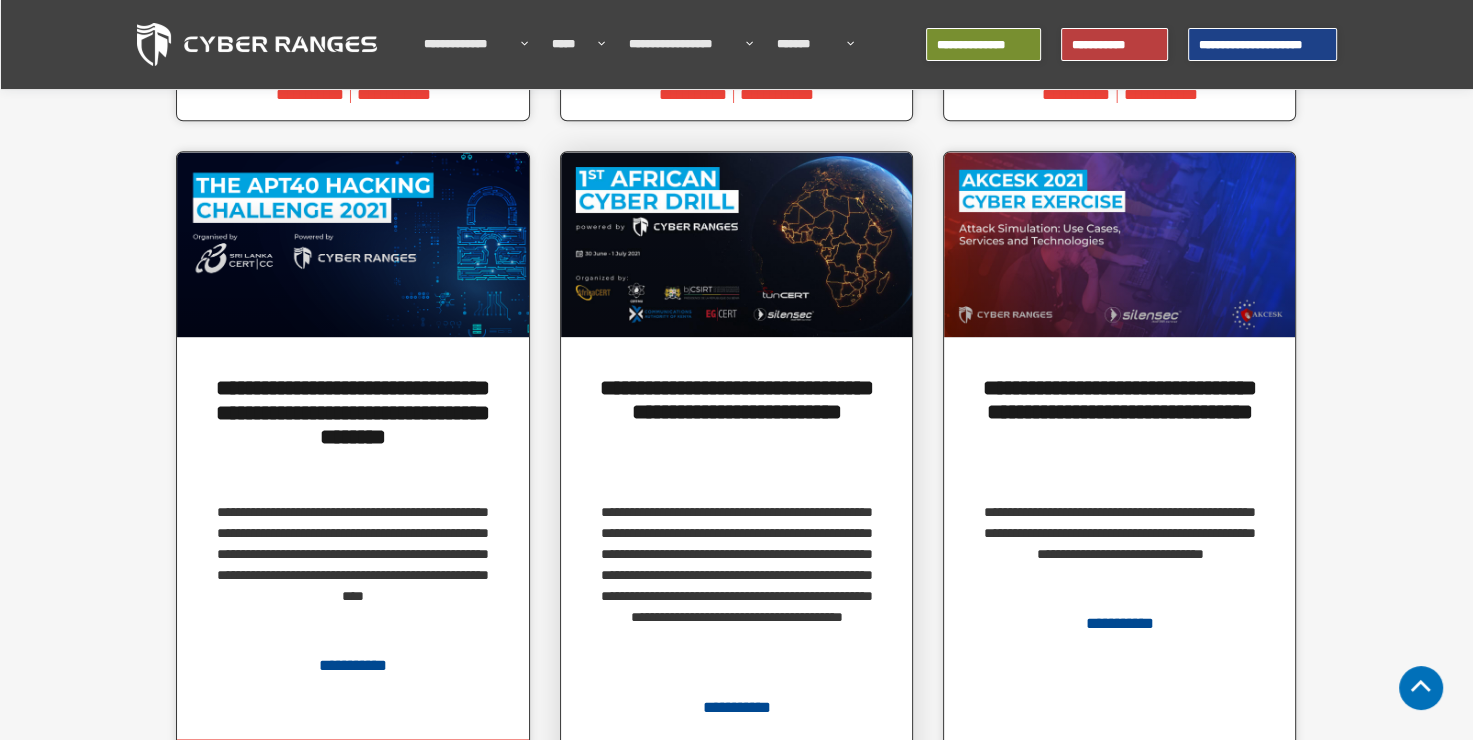 click at bounding box center [736, 244] 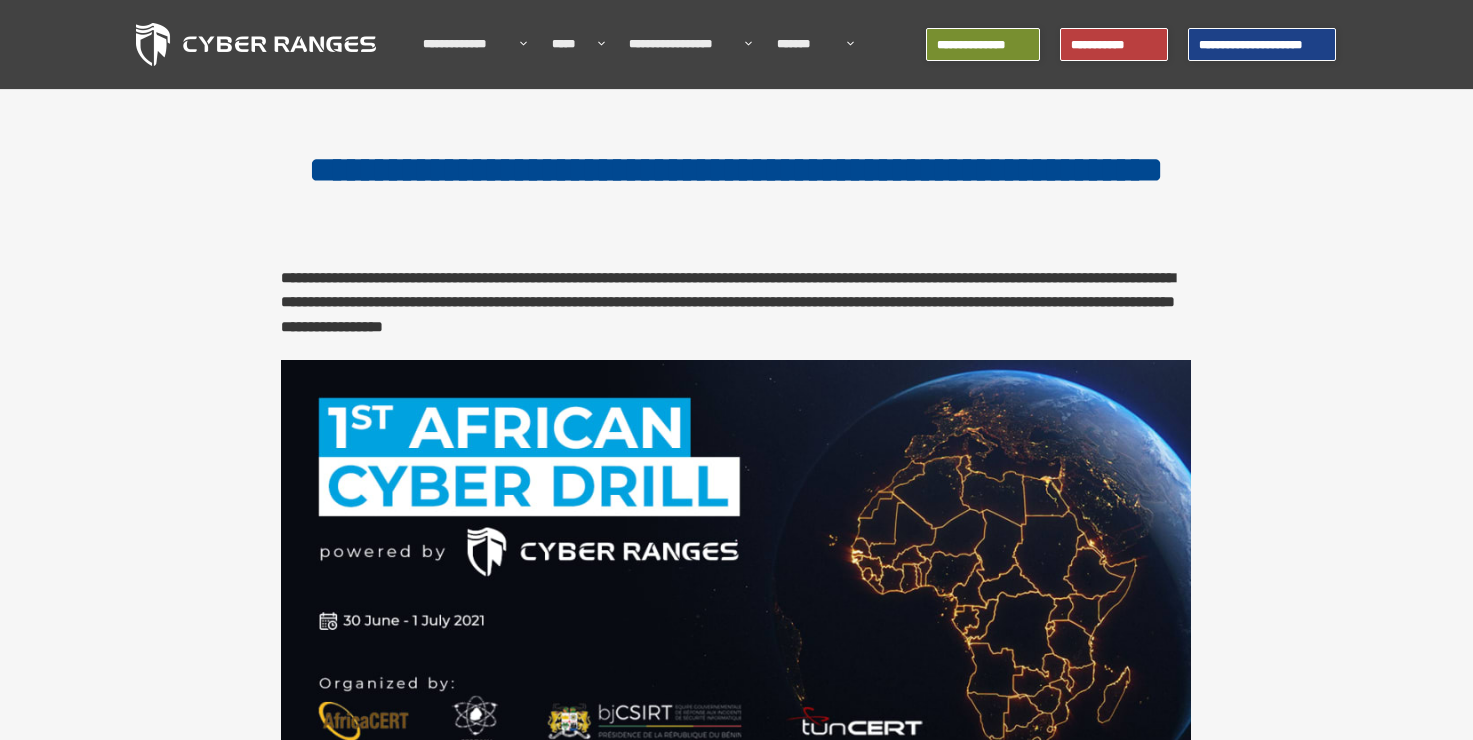 scroll, scrollTop: 0, scrollLeft: 0, axis: both 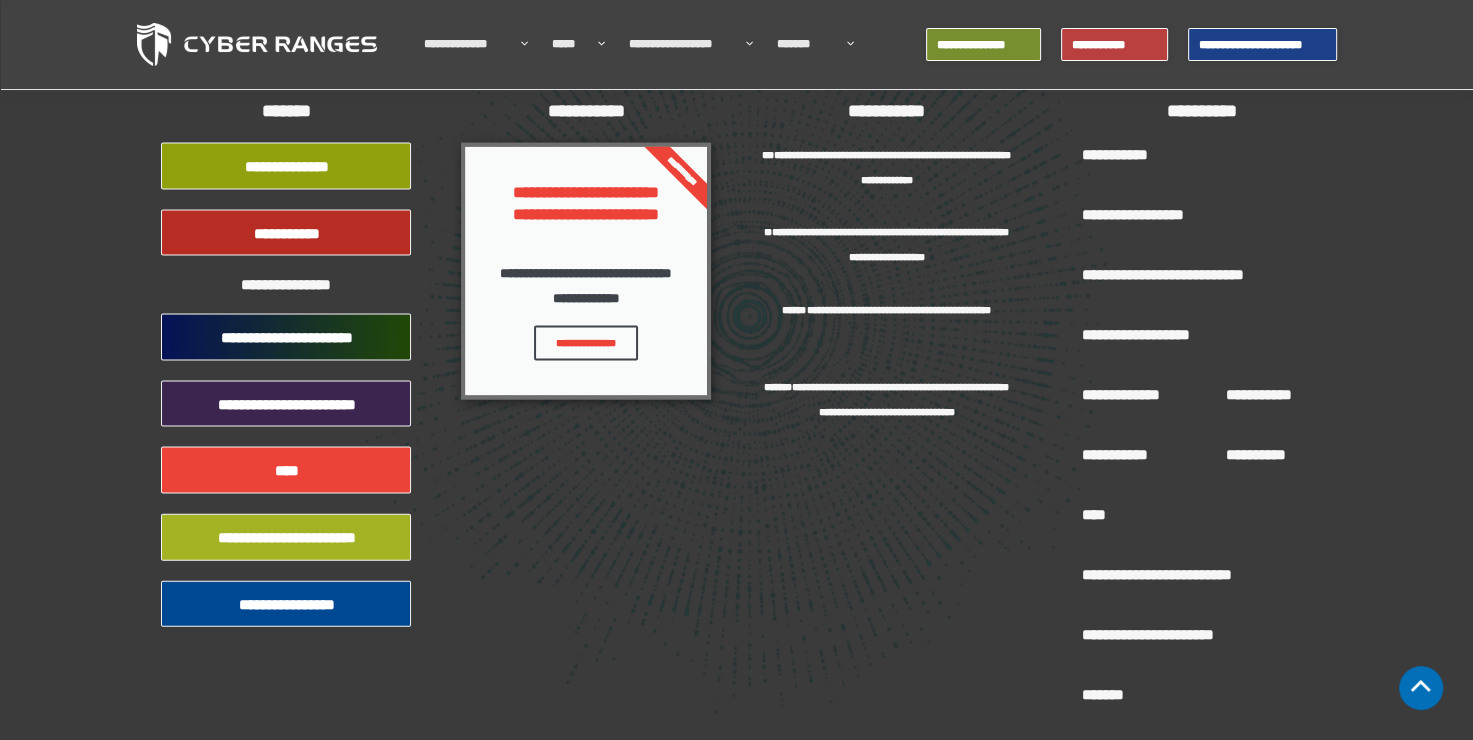 click on "**********" at bounding box center [286, 537] 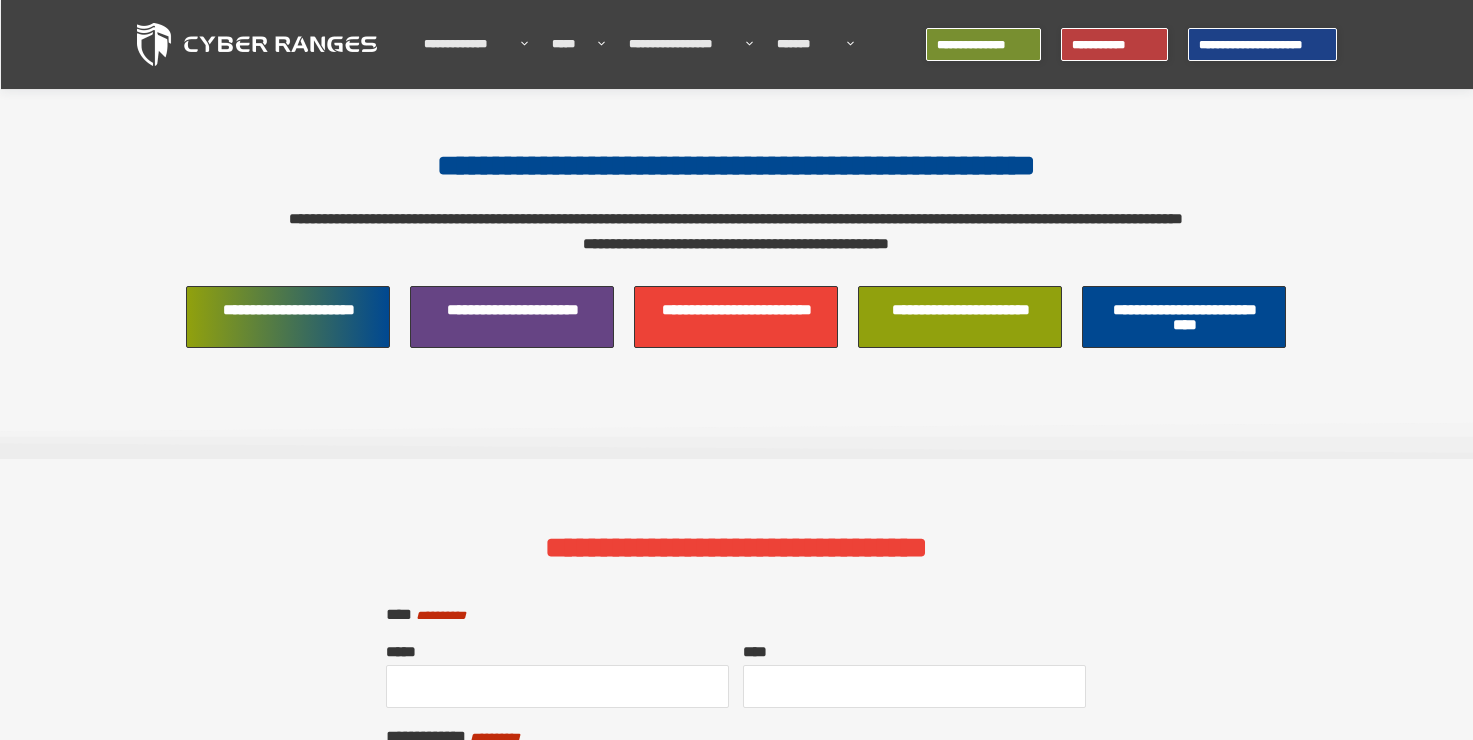 scroll, scrollTop: 788, scrollLeft: 0, axis: vertical 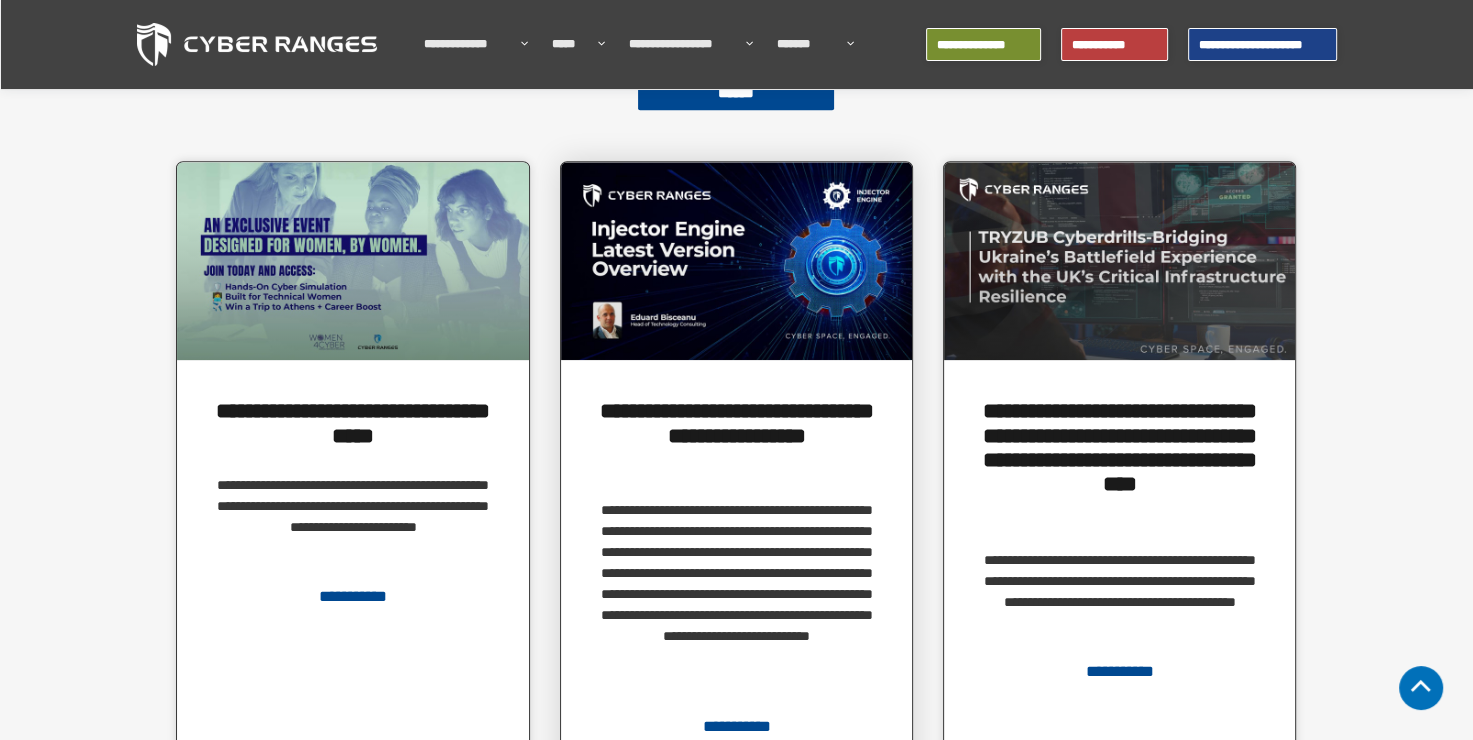 click at bounding box center [736, 261] 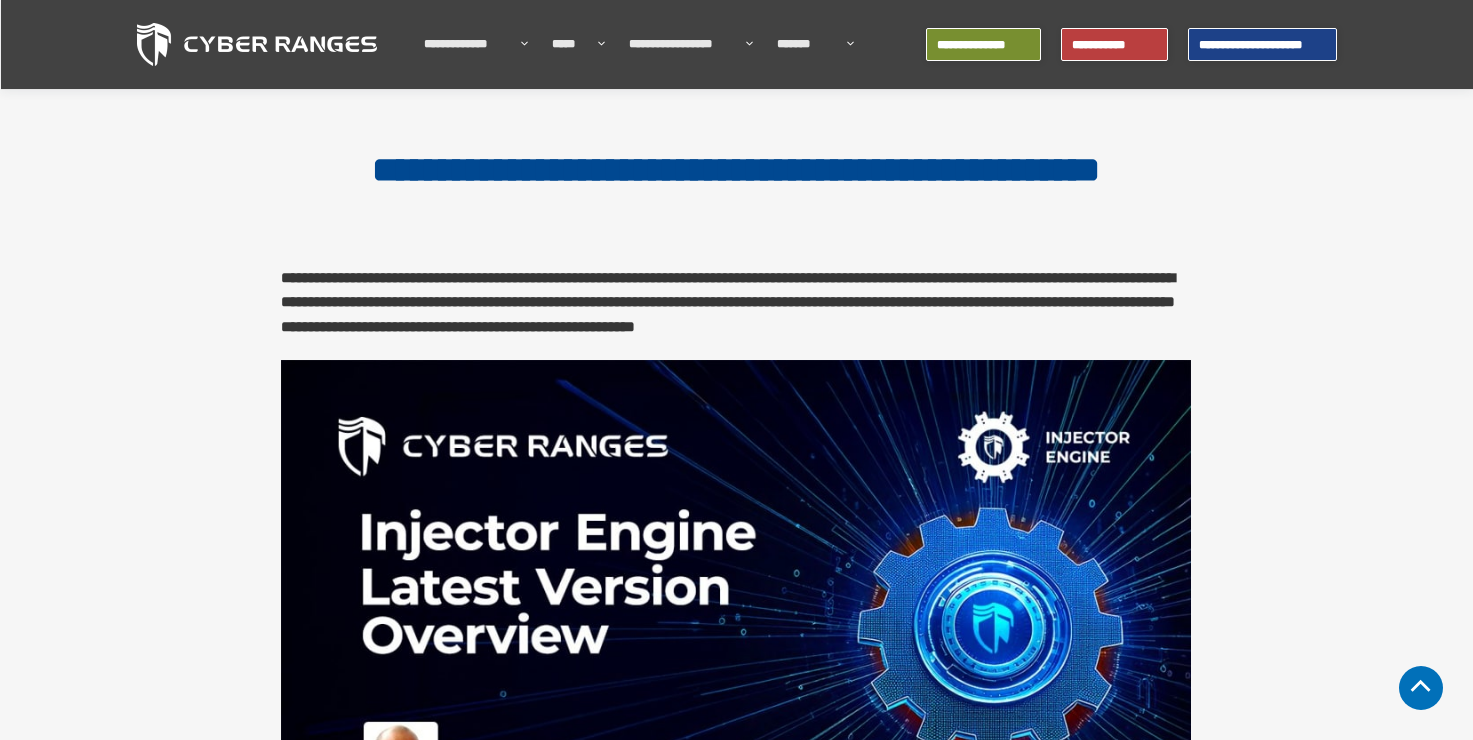 scroll, scrollTop: 700, scrollLeft: 0, axis: vertical 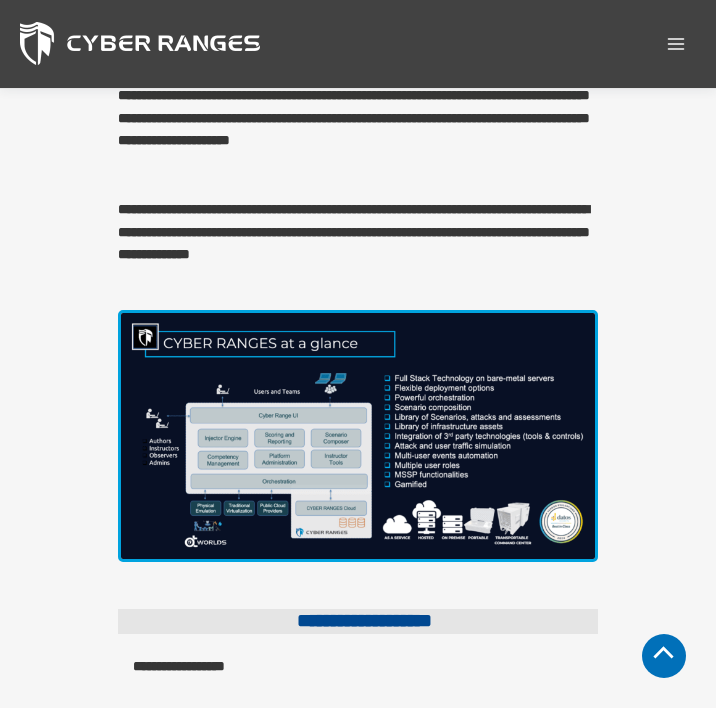 click at bounding box center (358, 436) 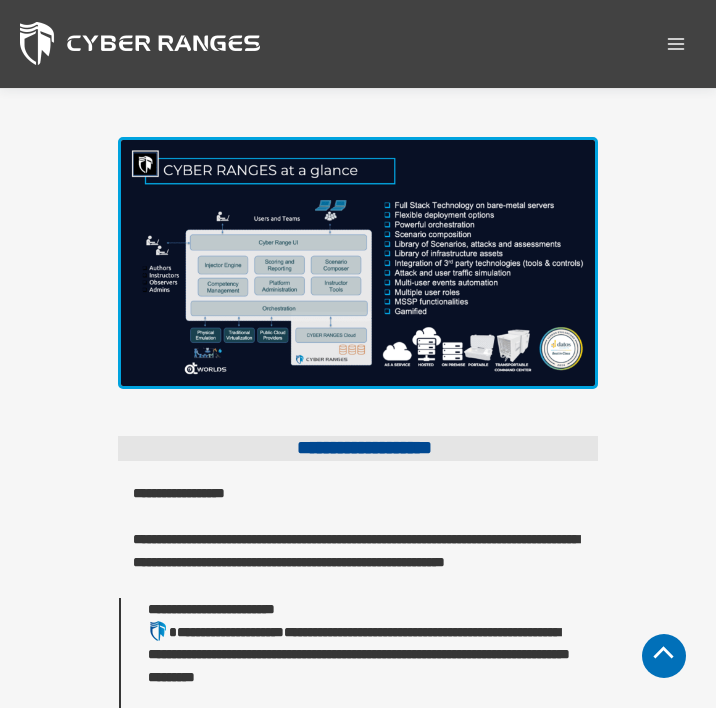 scroll, scrollTop: 10236, scrollLeft: 0, axis: vertical 